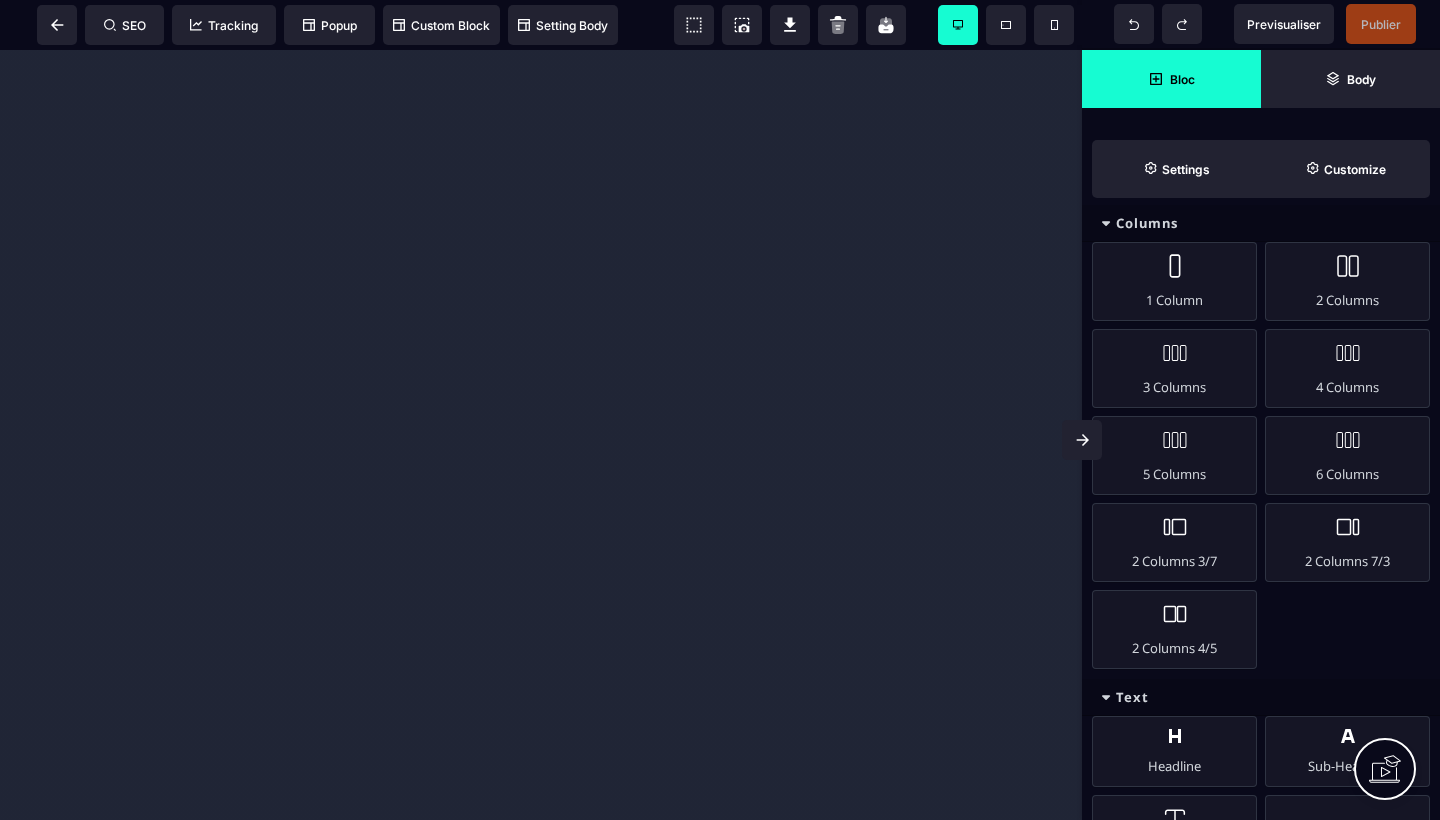 scroll, scrollTop: 0, scrollLeft: 0, axis: both 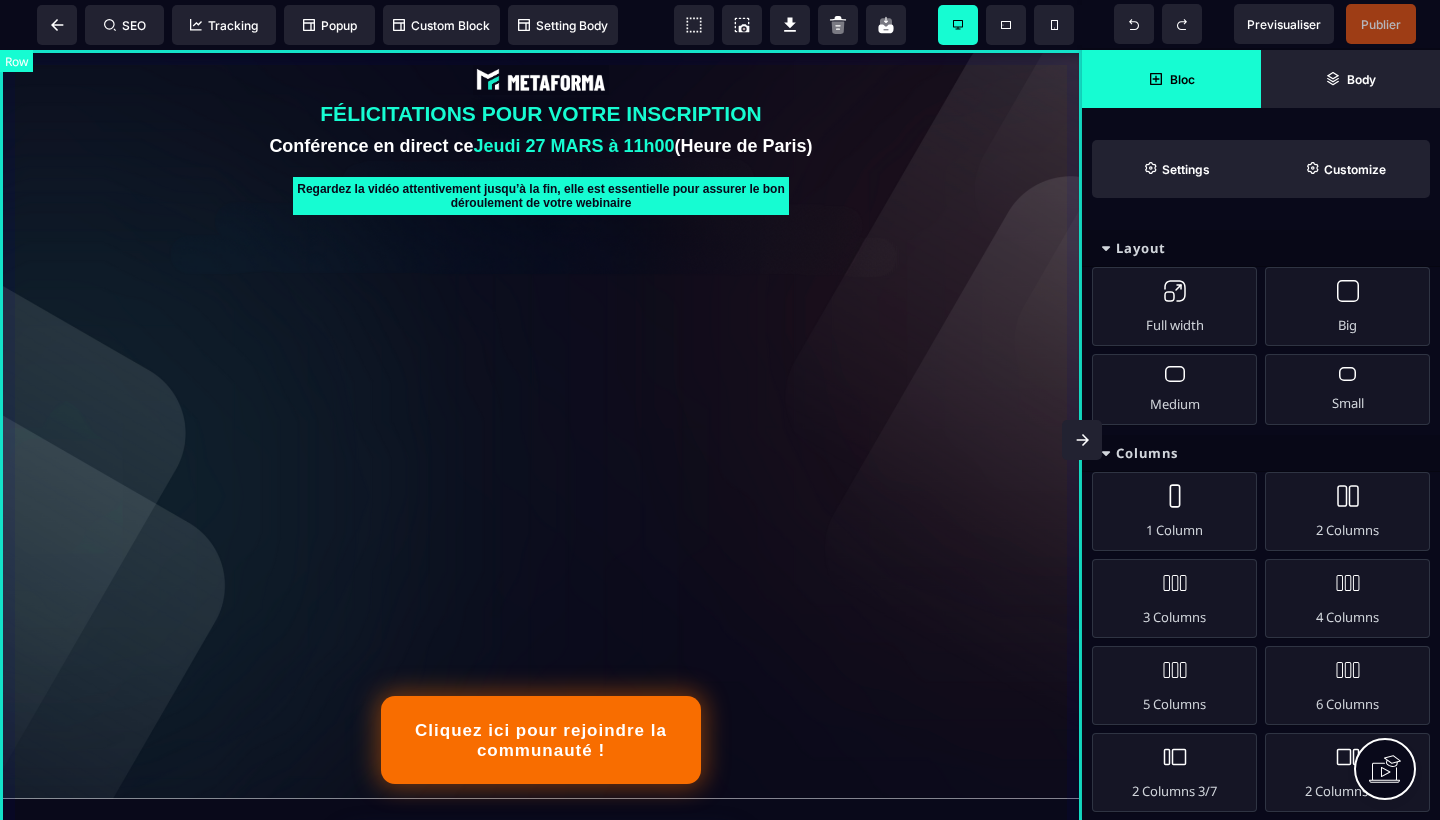 click on "FÉLICITATIONS POUR VOTRE INSCRIPTION Conférence en direct ce Jeudi [DATE] à [TIME] (Heure de Paris) Regardez la vidéo attentivement jusqu’à la fin, elle est essentielle pour assurer le bon déroulement de votre webinaire Cliquez ici pour rejoindre la communauté !" at bounding box center [541, 424] 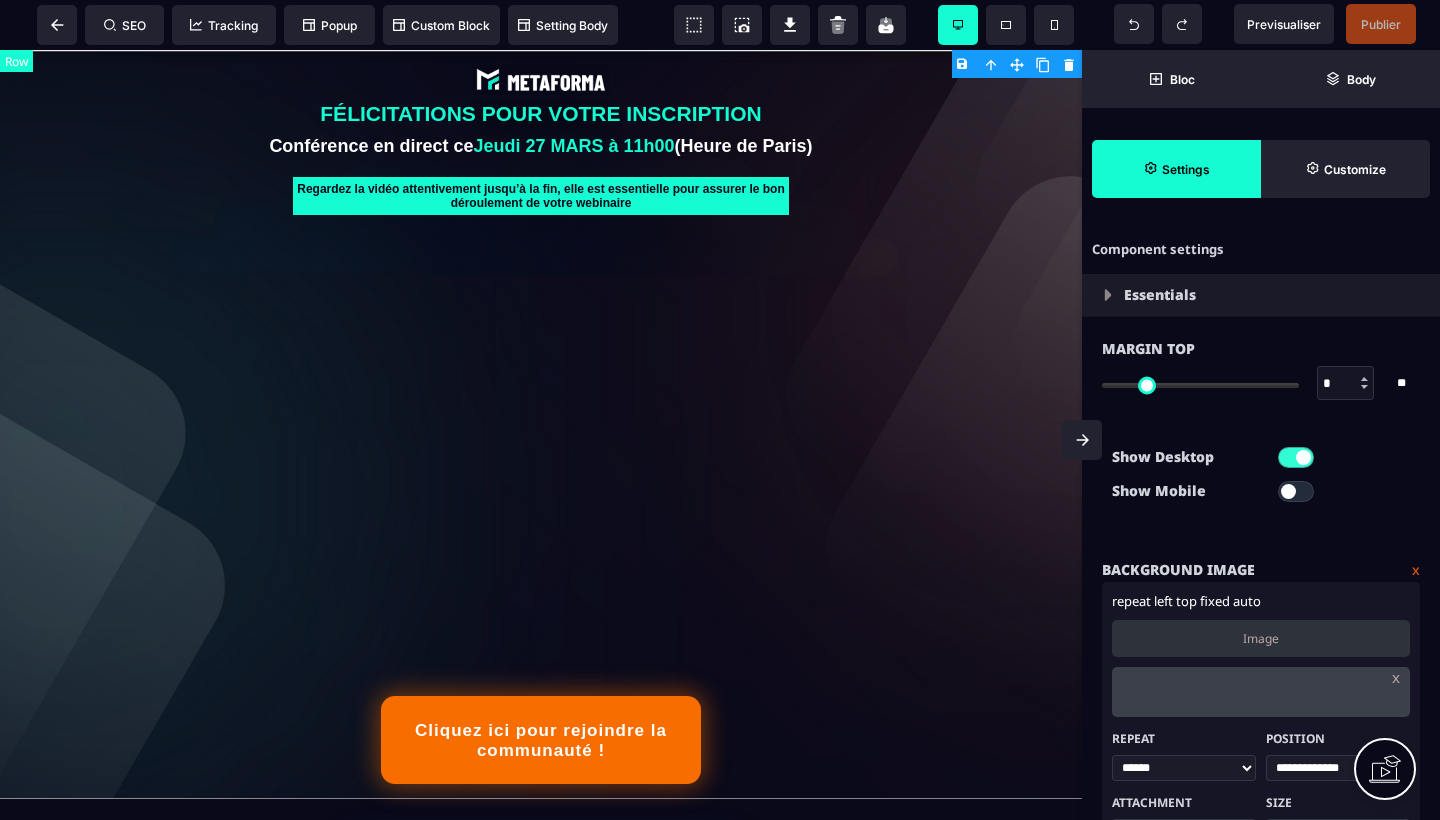 type on "*" 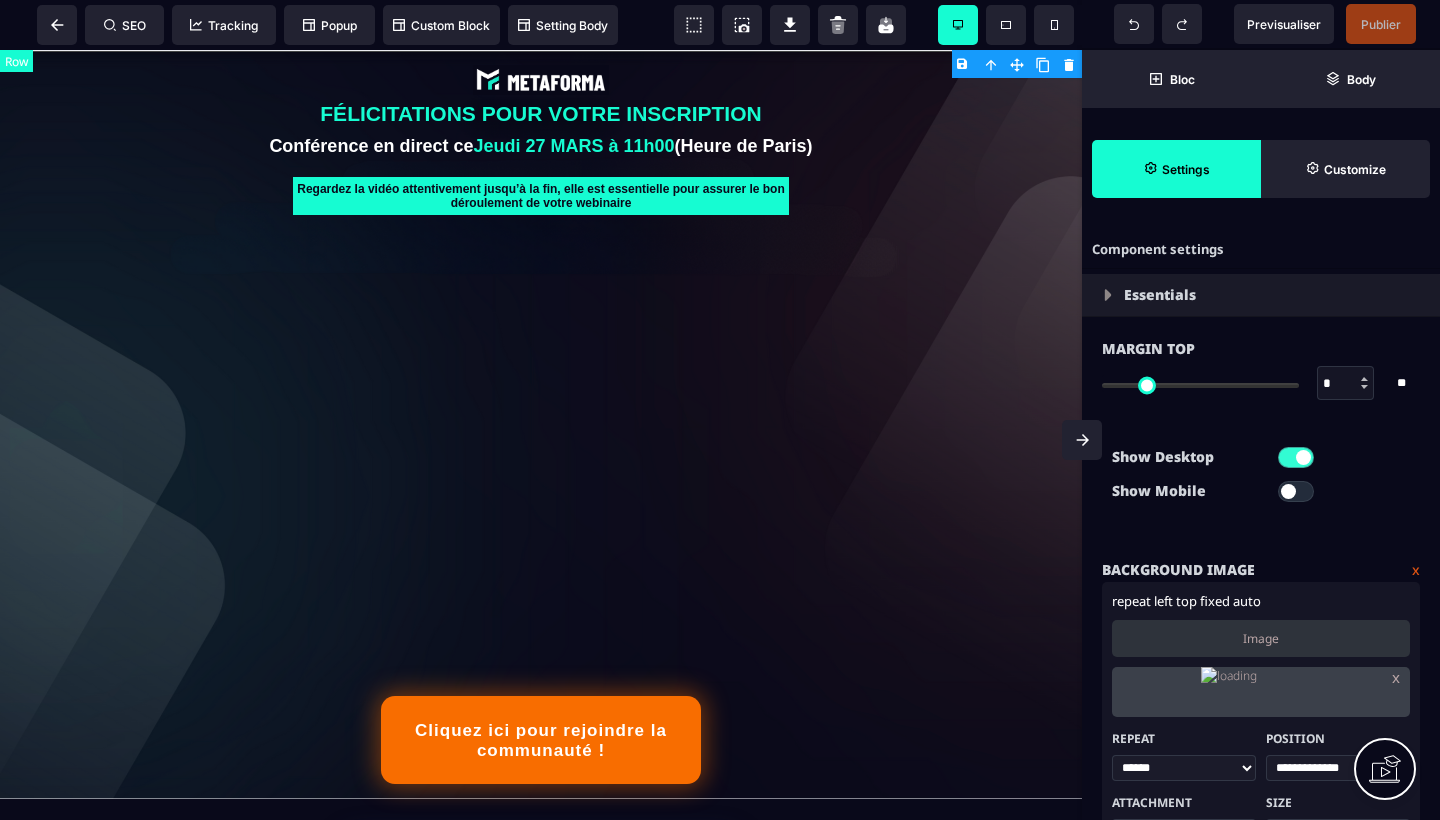 select on "*********" 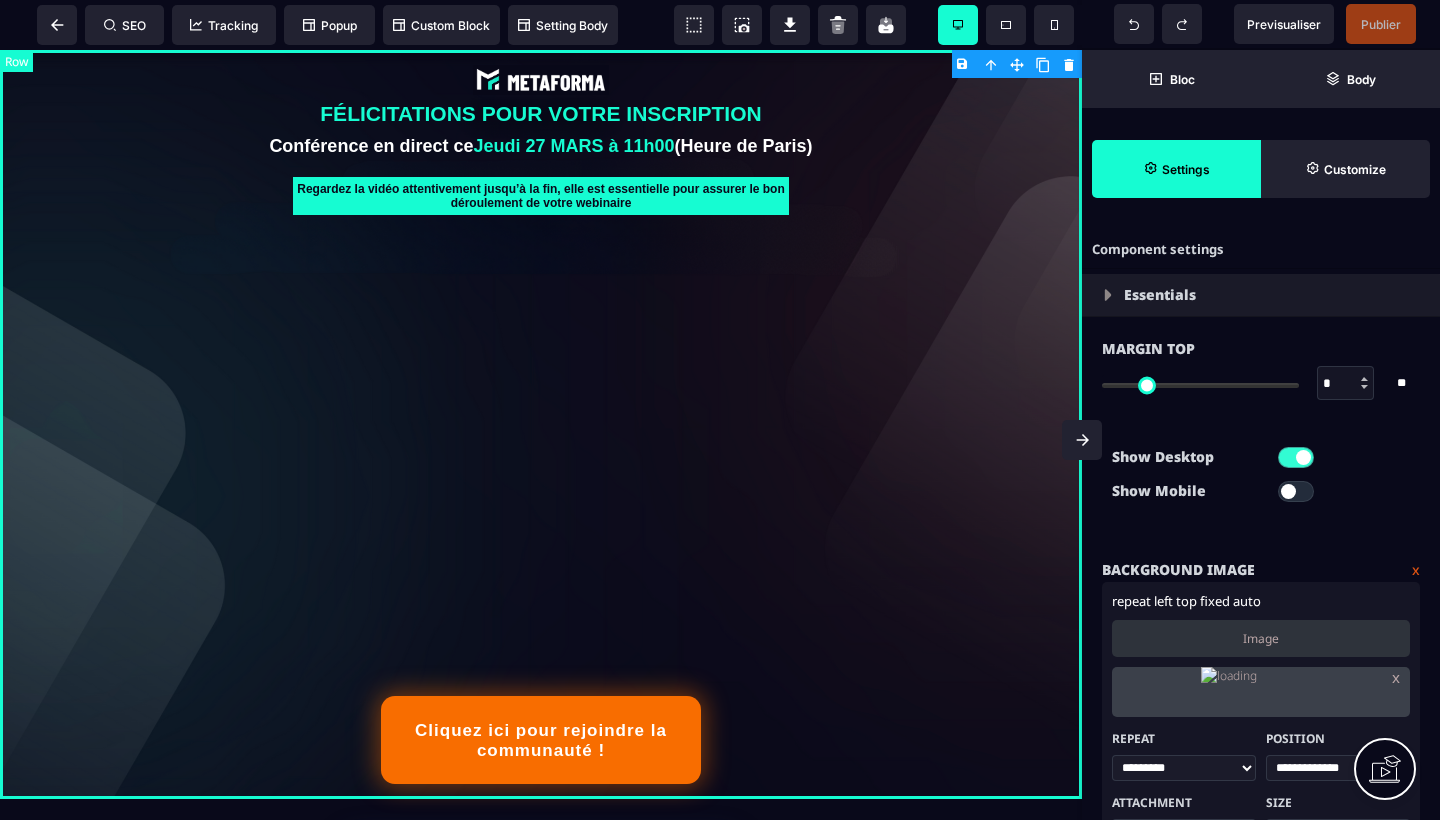 type on "*" 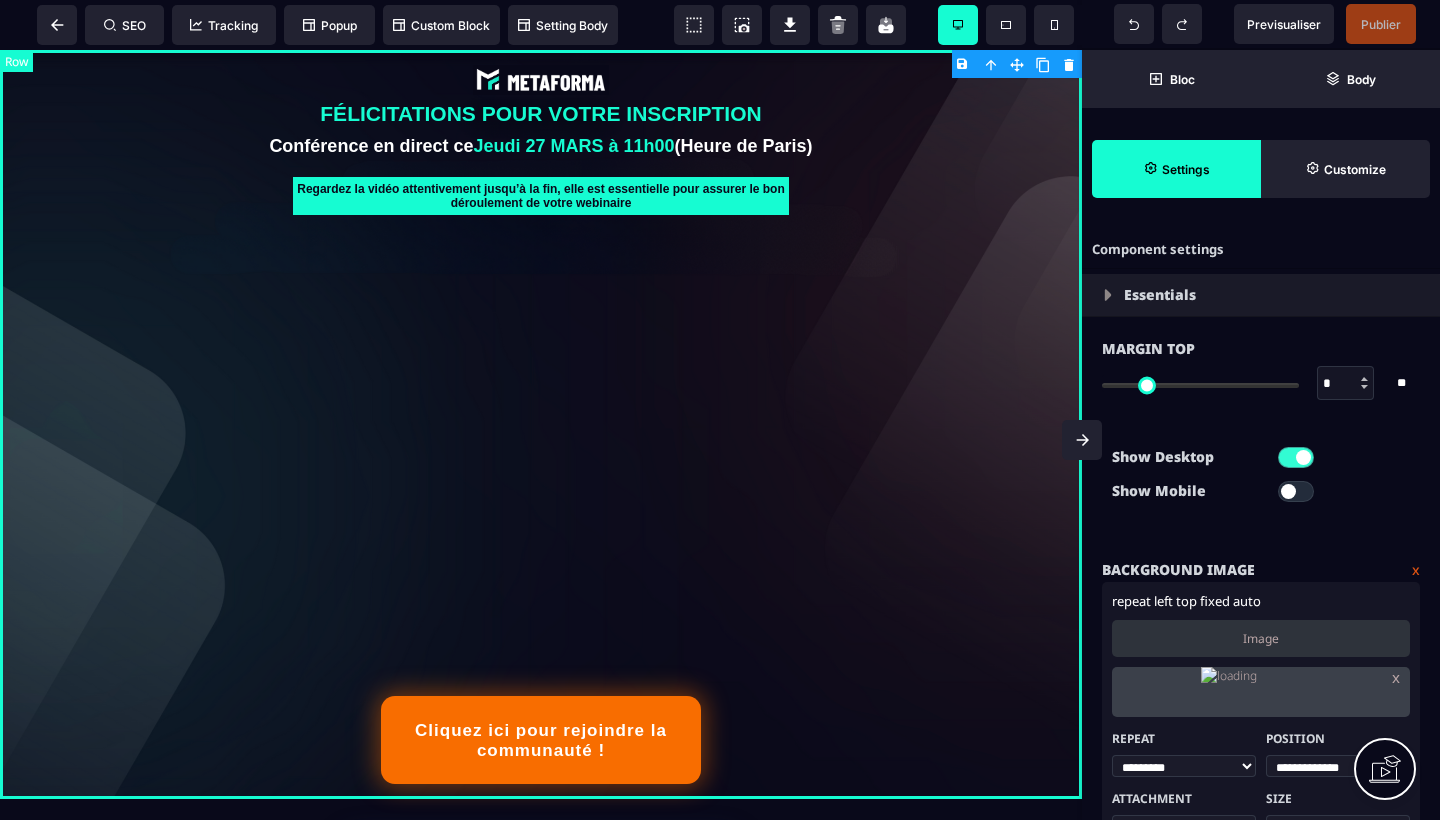 select 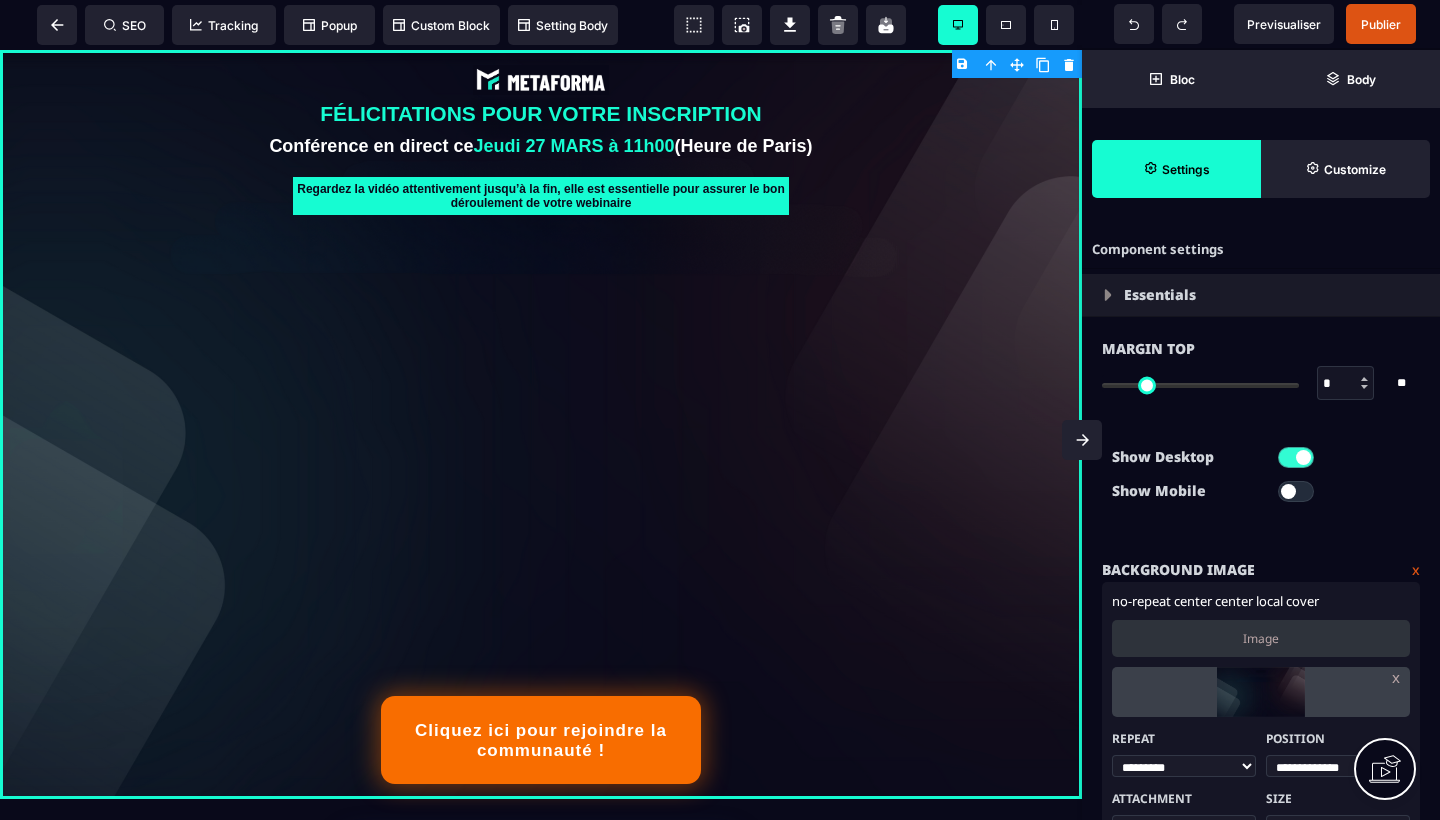 click on "Show Desktop
Show Mobile" at bounding box center [1261, 479] 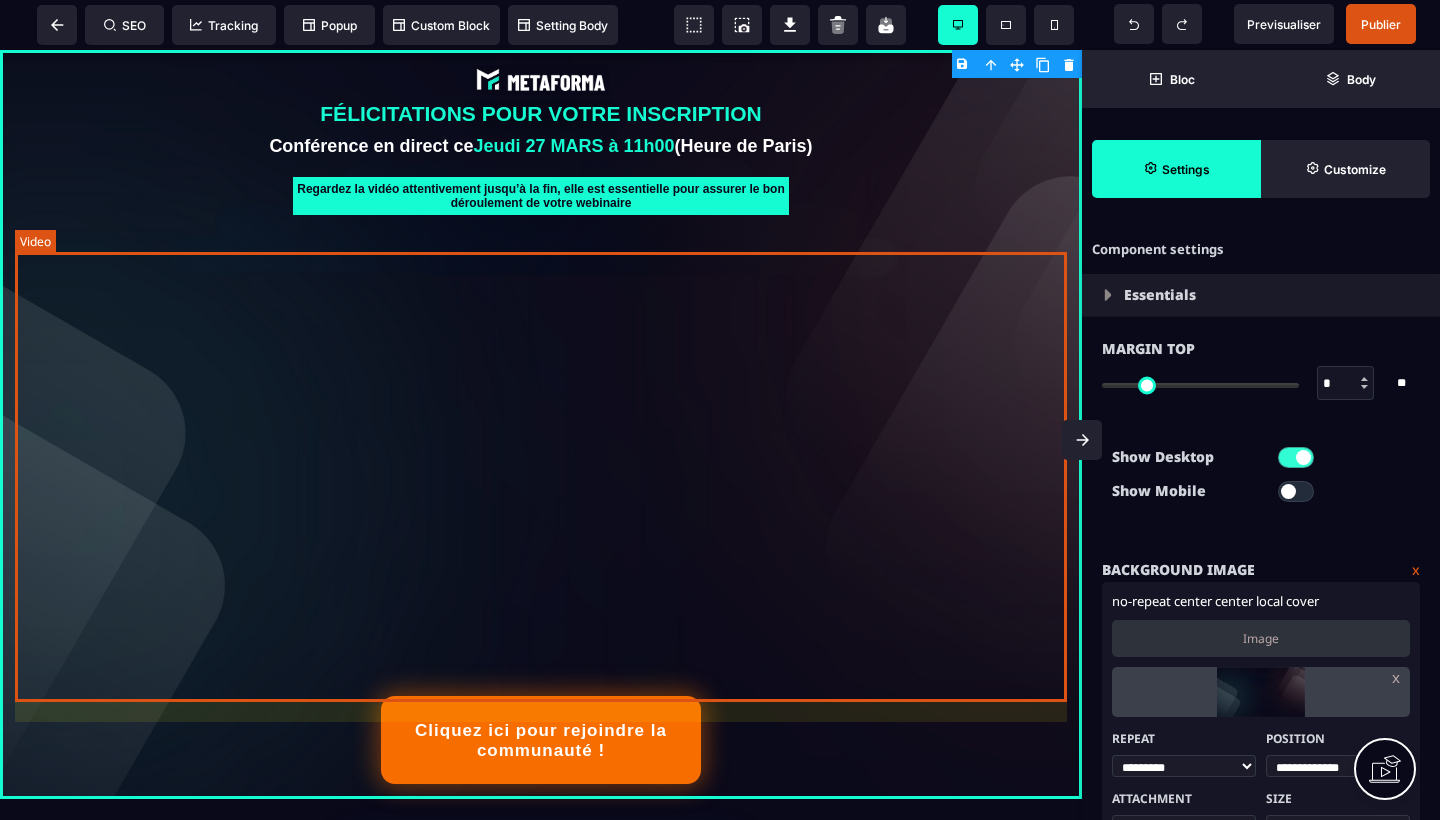 click at bounding box center [541, 440] 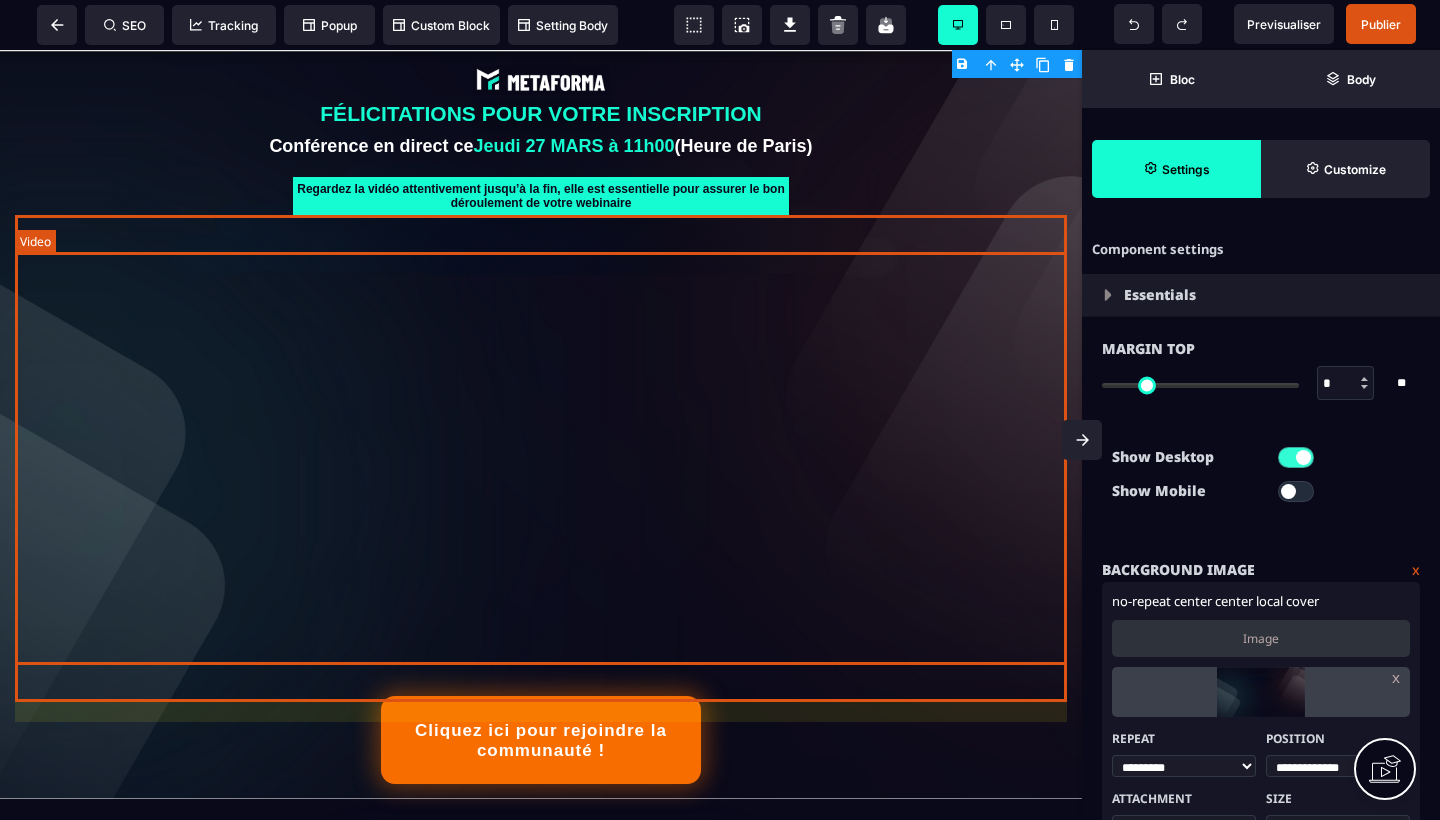 select on "**" 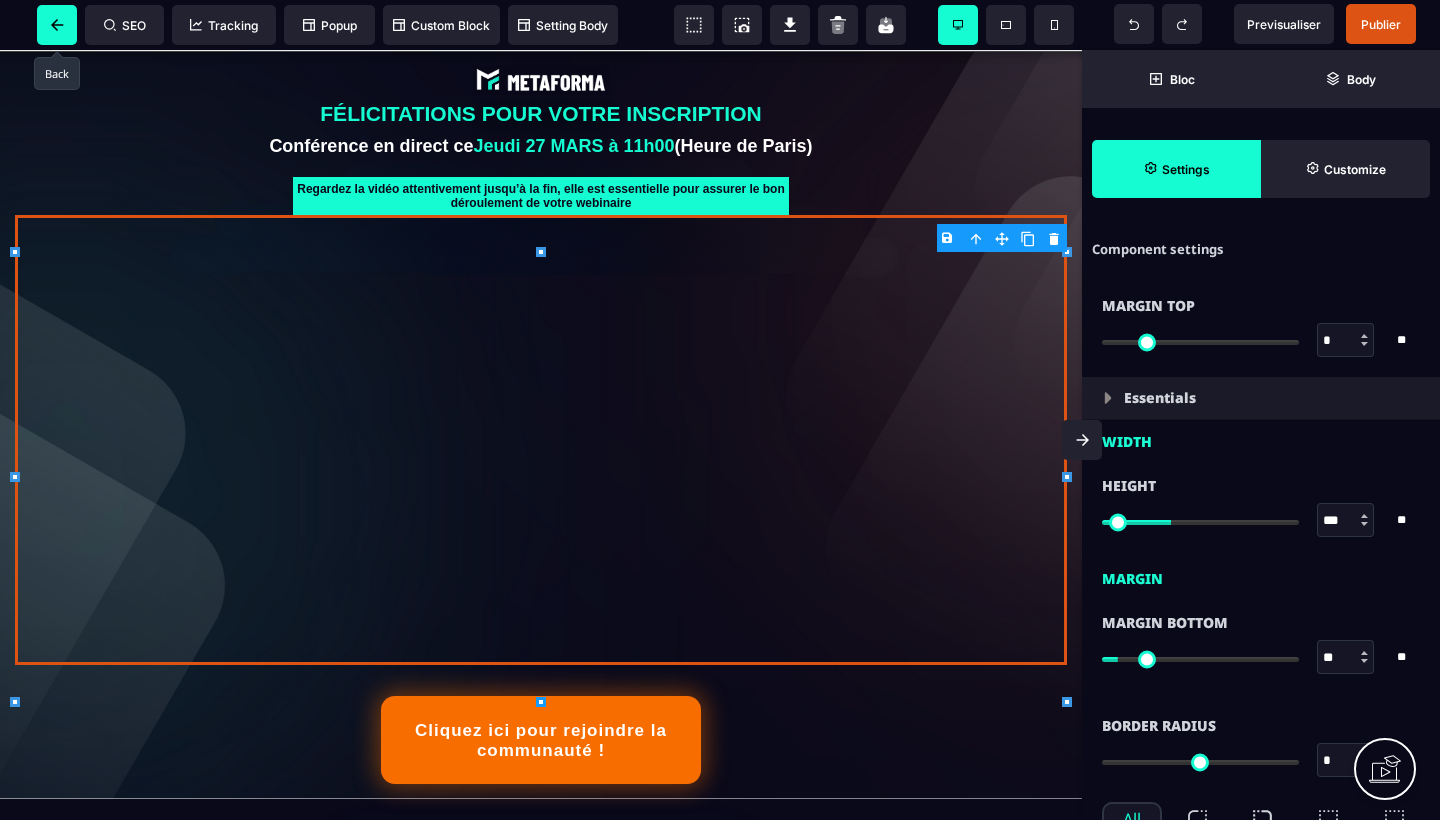 click 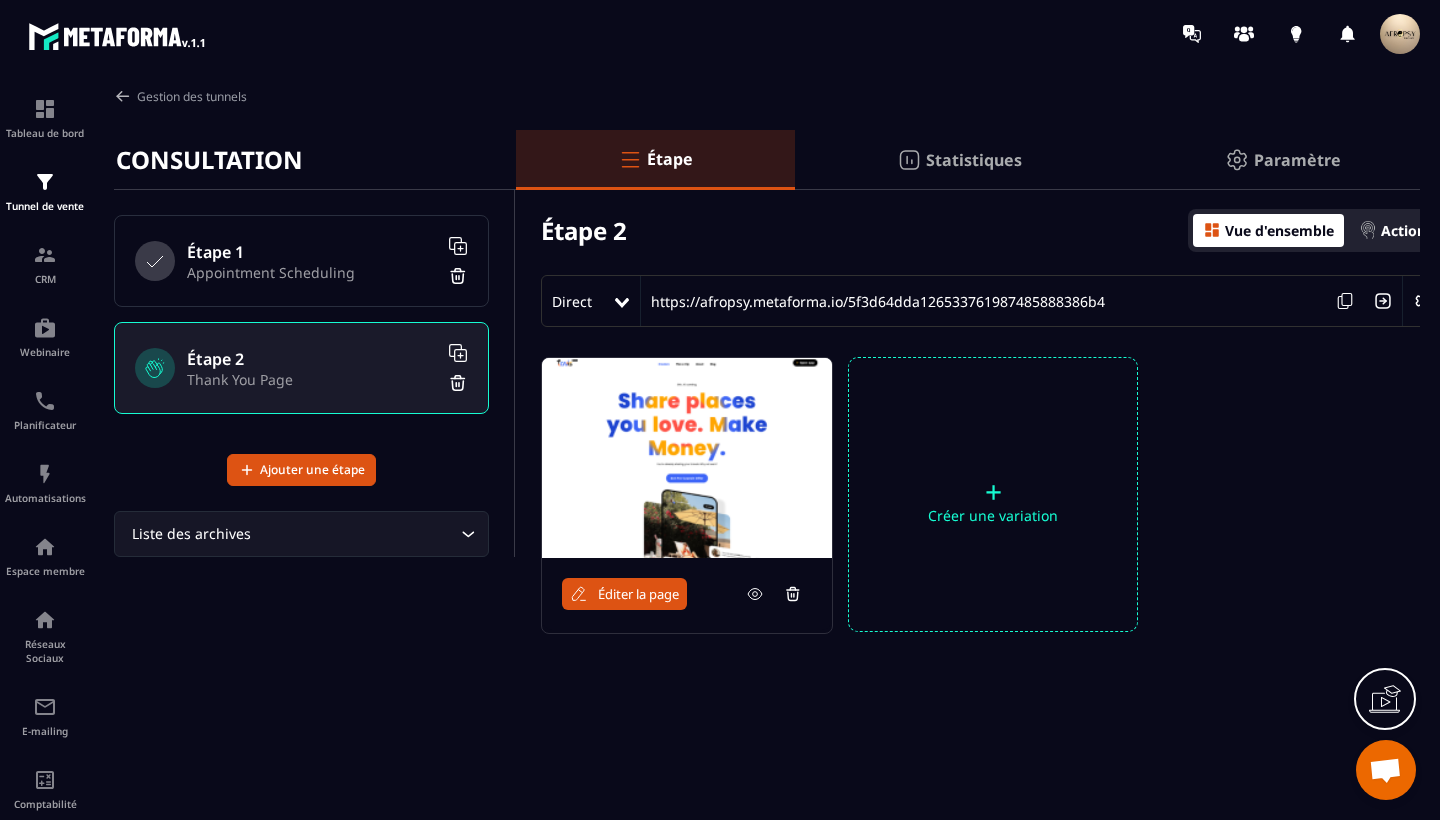 click 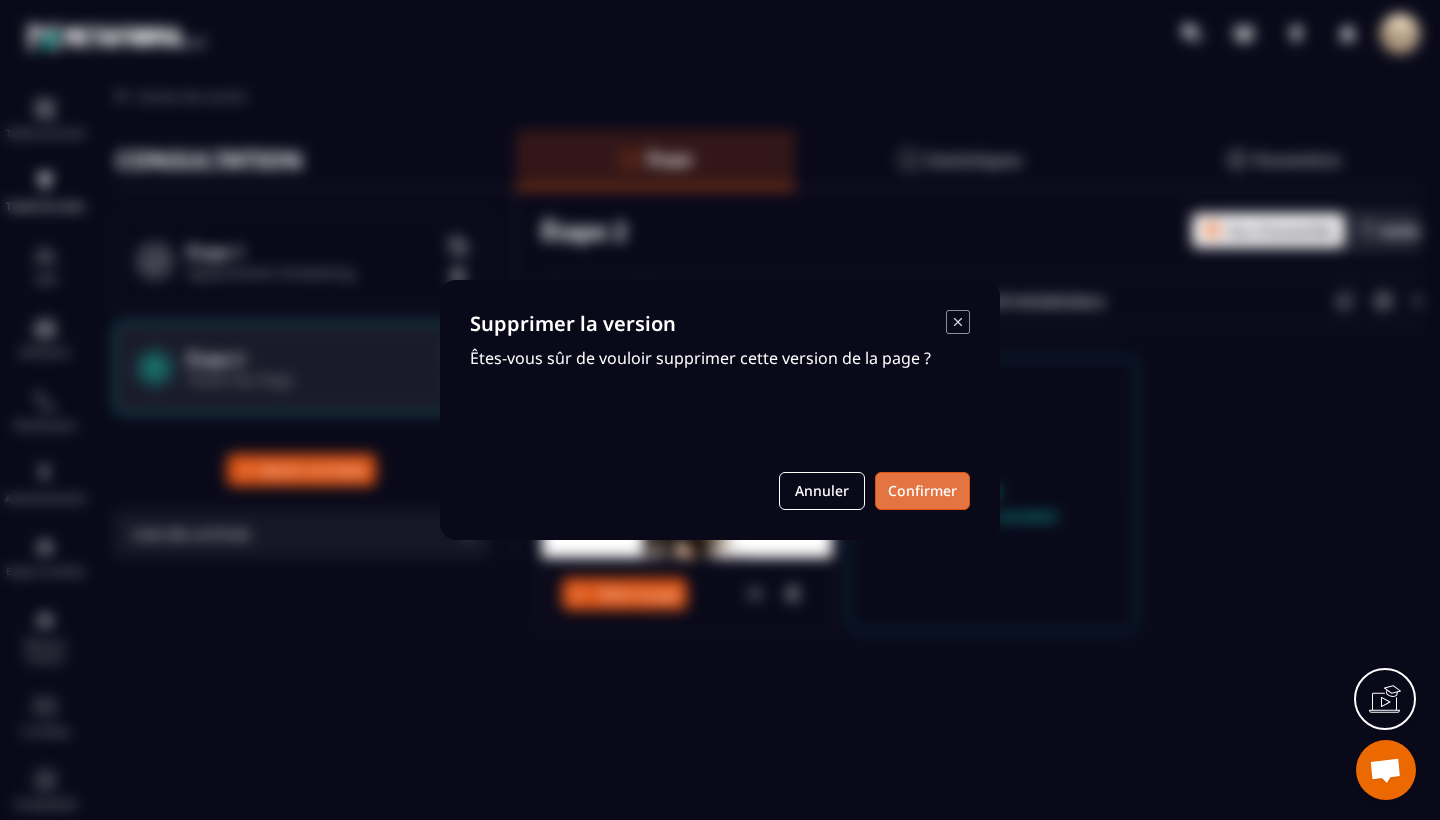 click on "Confirmer" at bounding box center [922, 491] 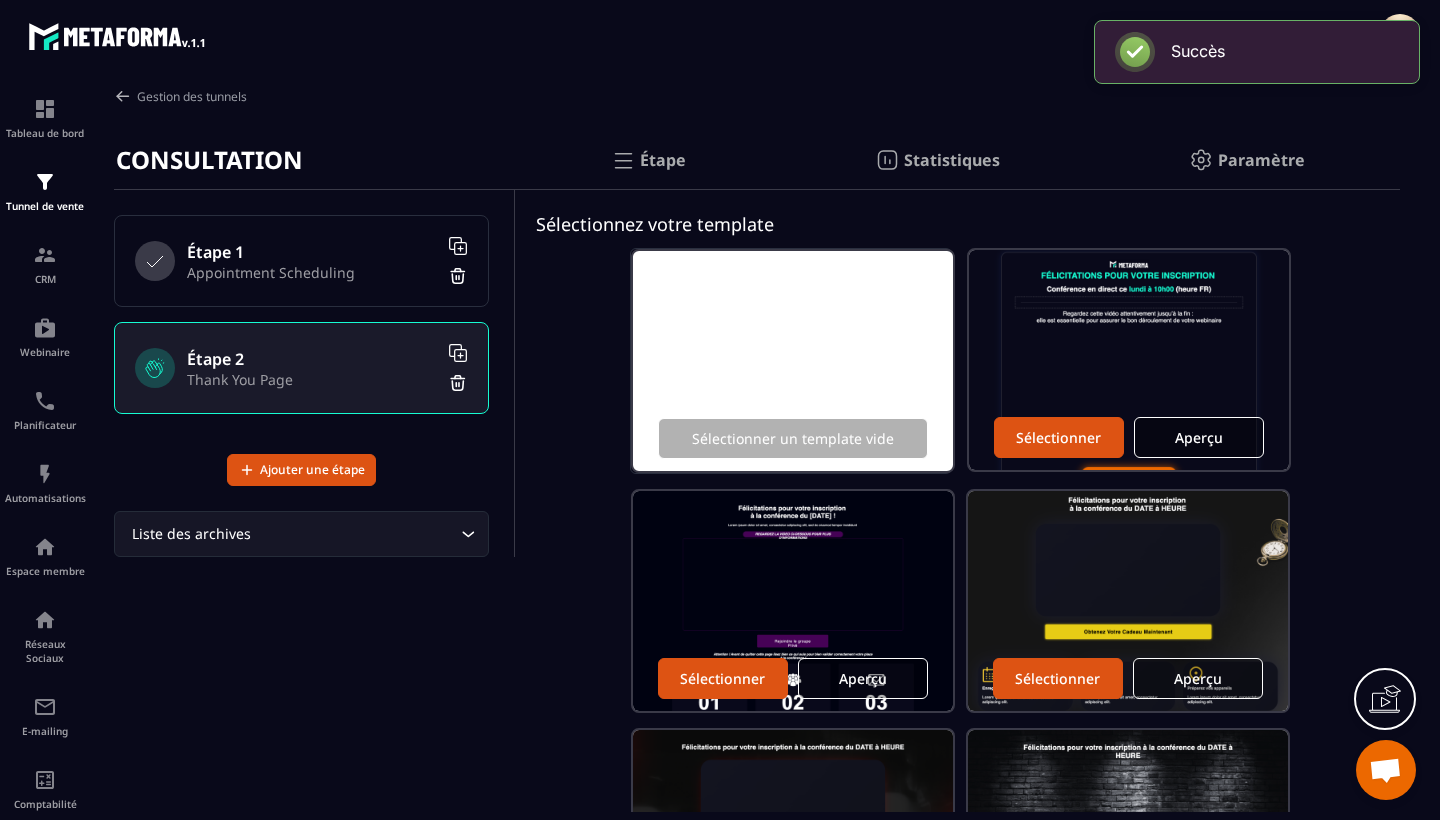 click on "Sélectionner un template vide Sélectionner Aperçu Sélectionner Aperçu Sélectionner Aperçu Sélectionner Aperçu Sélectionner Aperçu Sélectionner Aperçu Sélectionner Aperçu Sélectionner Aperçu Sélectionner Aperçu" at bounding box center (958, 839) 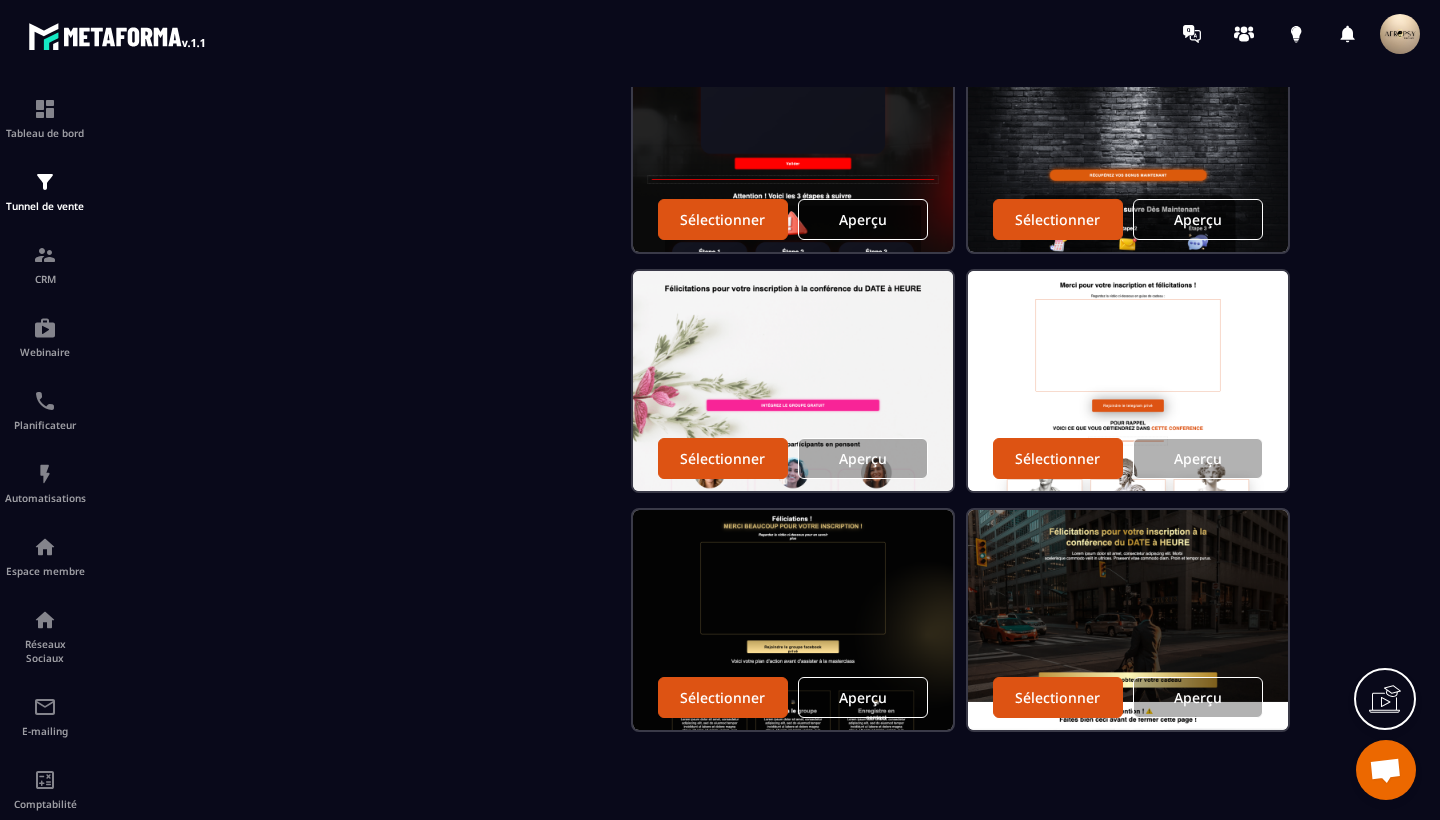 scroll, scrollTop: 698, scrollLeft: 0, axis: vertical 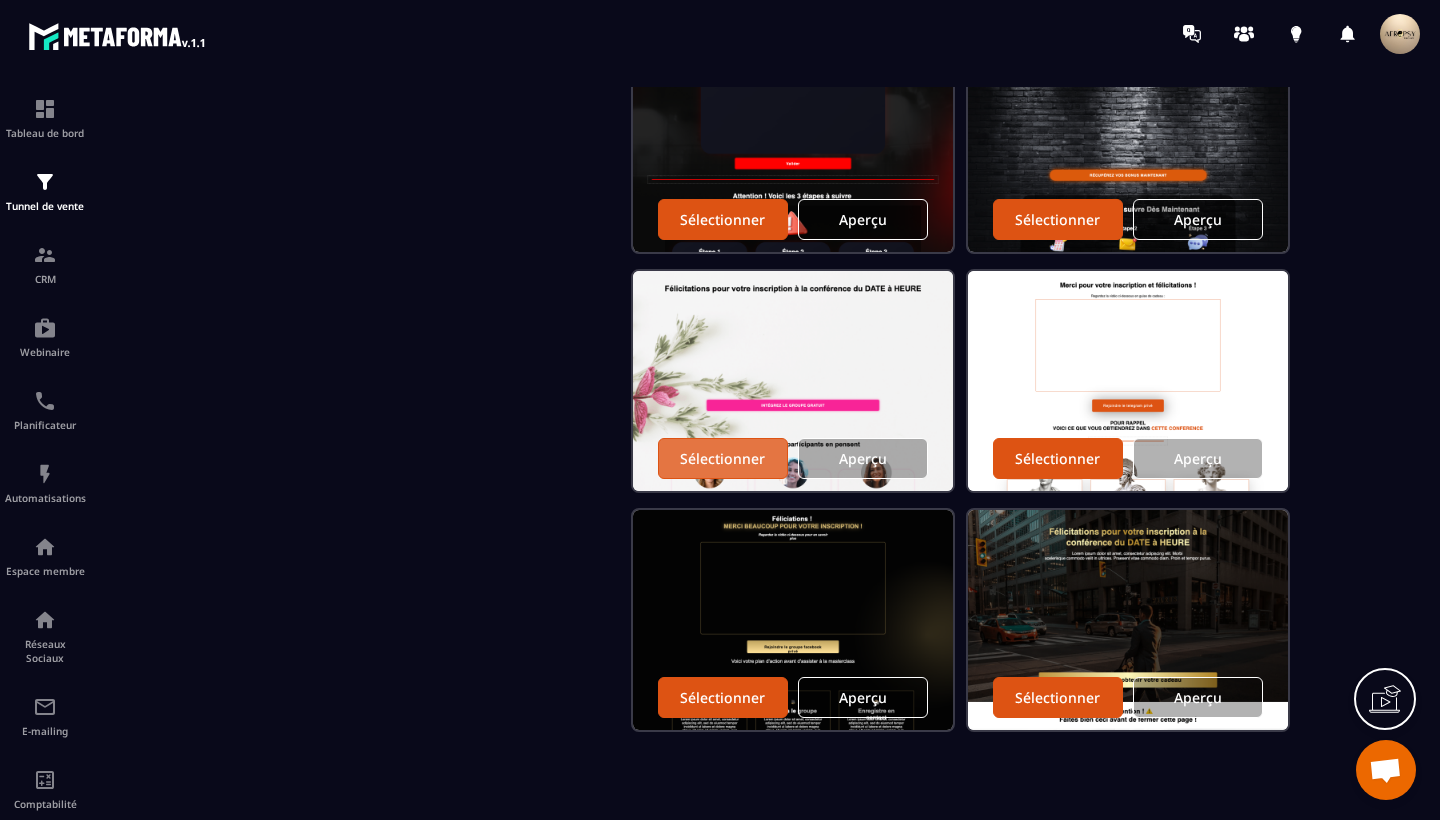 click on "Sélectionner" at bounding box center [722, 458] 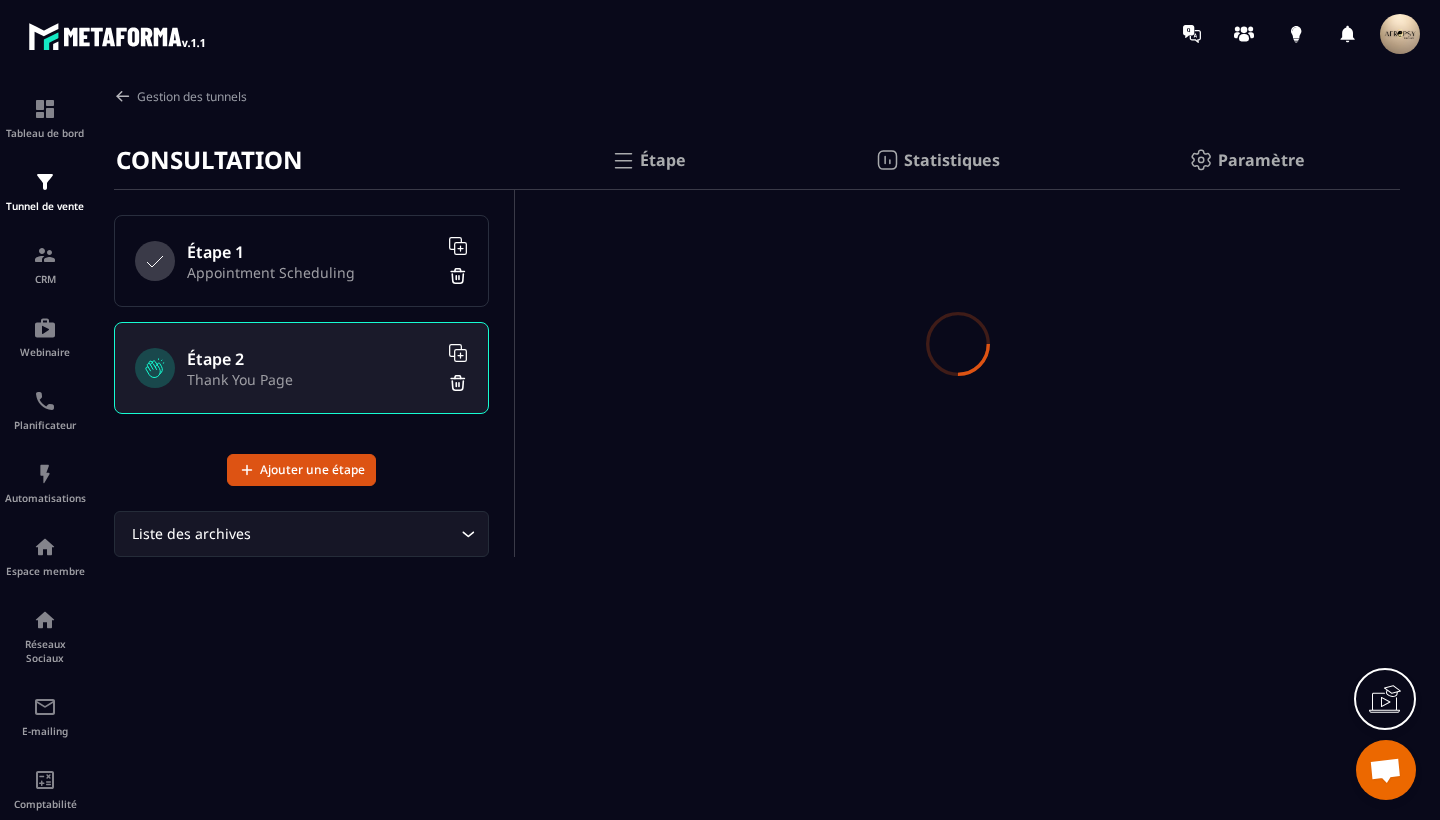 scroll, scrollTop: 0, scrollLeft: 0, axis: both 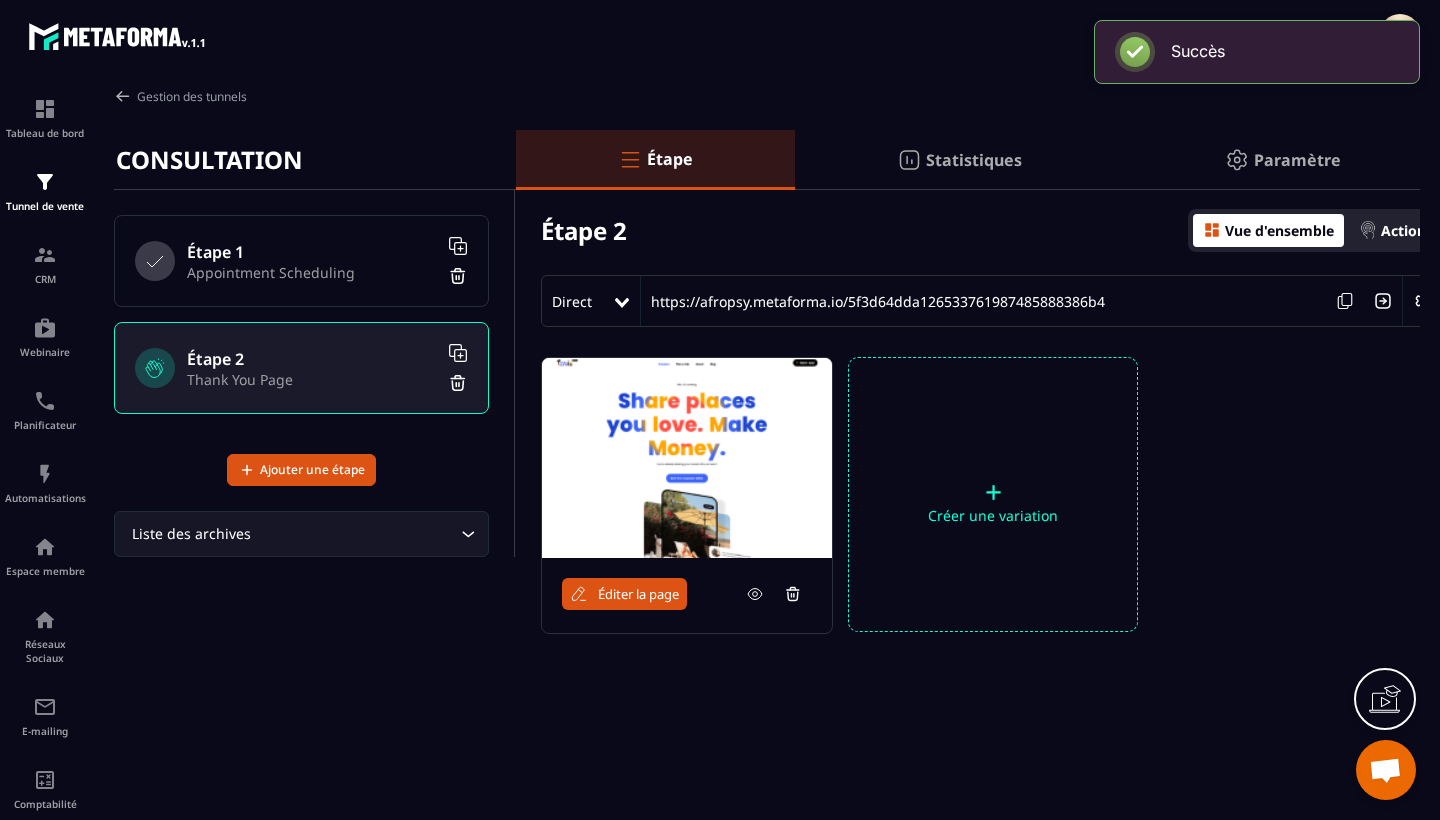 click on "Éditer la page" at bounding box center [638, 594] 